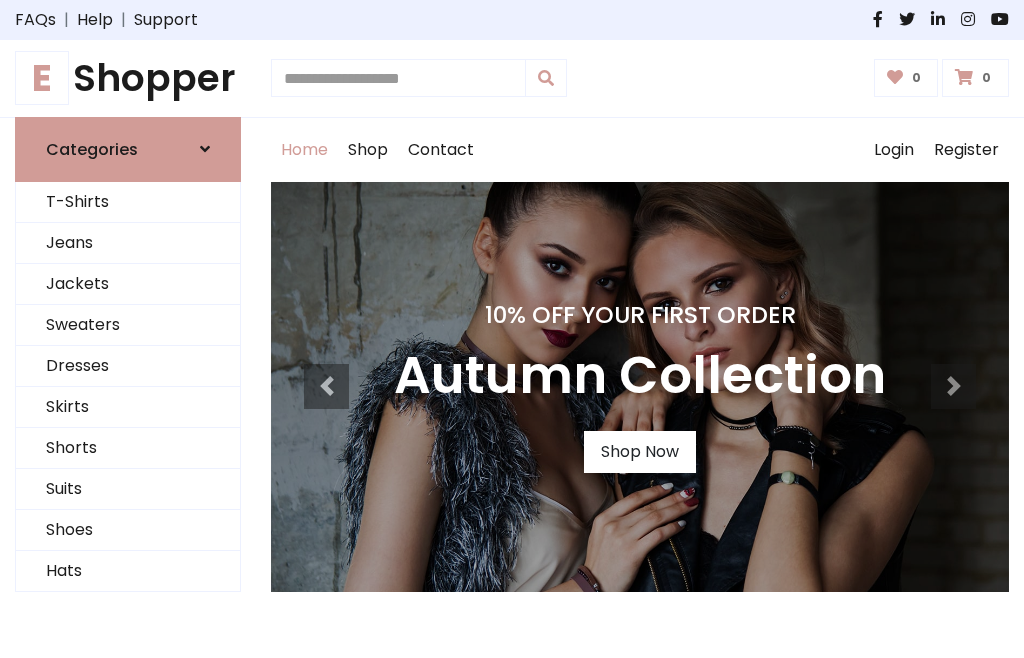 scroll, scrollTop: 0, scrollLeft: 0, axis: both 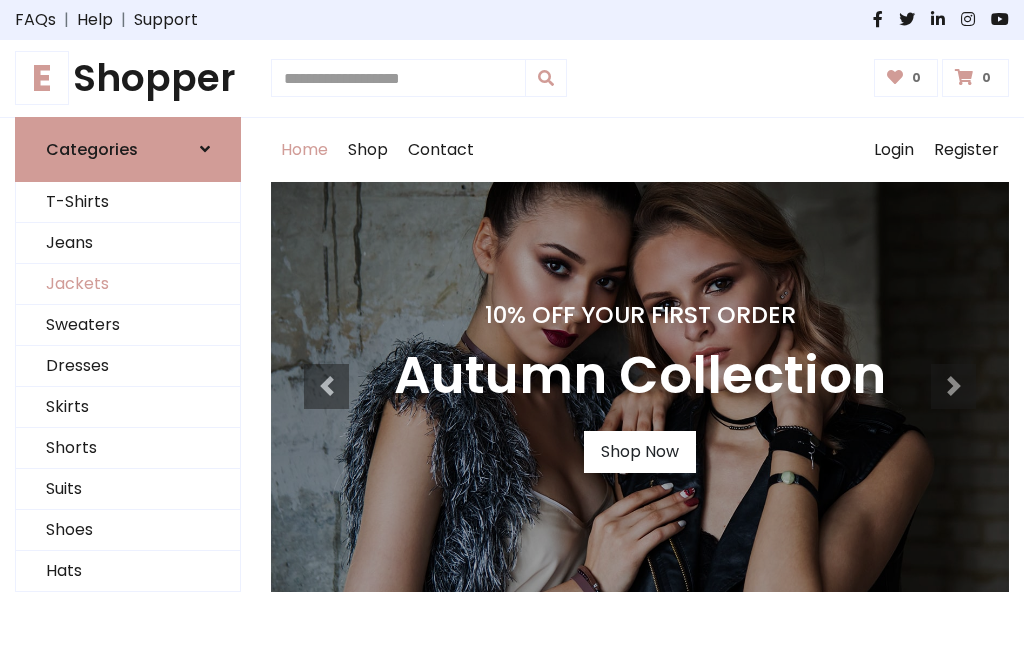 click on "Jackets" at bounding box center (128, 284) 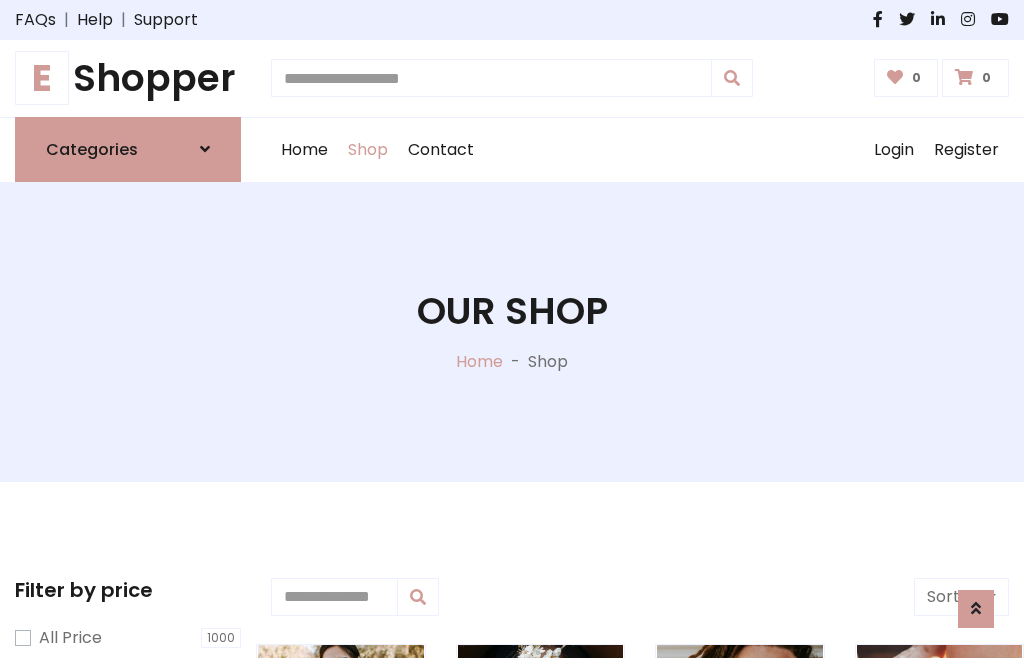 scroll, scrollTop: 904, scrollLeft: 0, axis: vertical 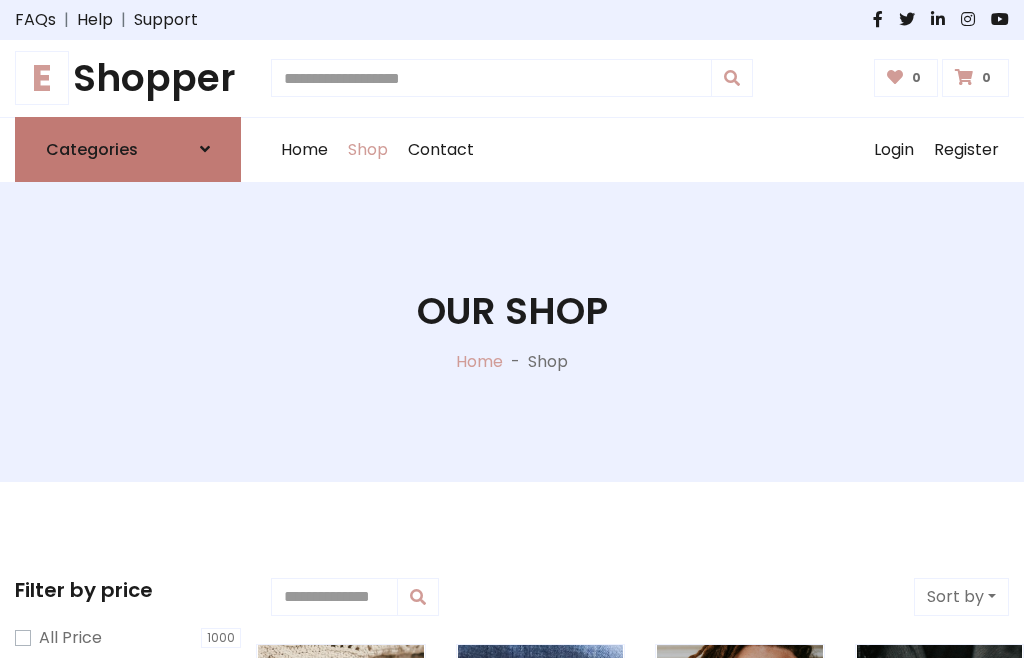 click on "Categories" at bounding box center (92, 149) 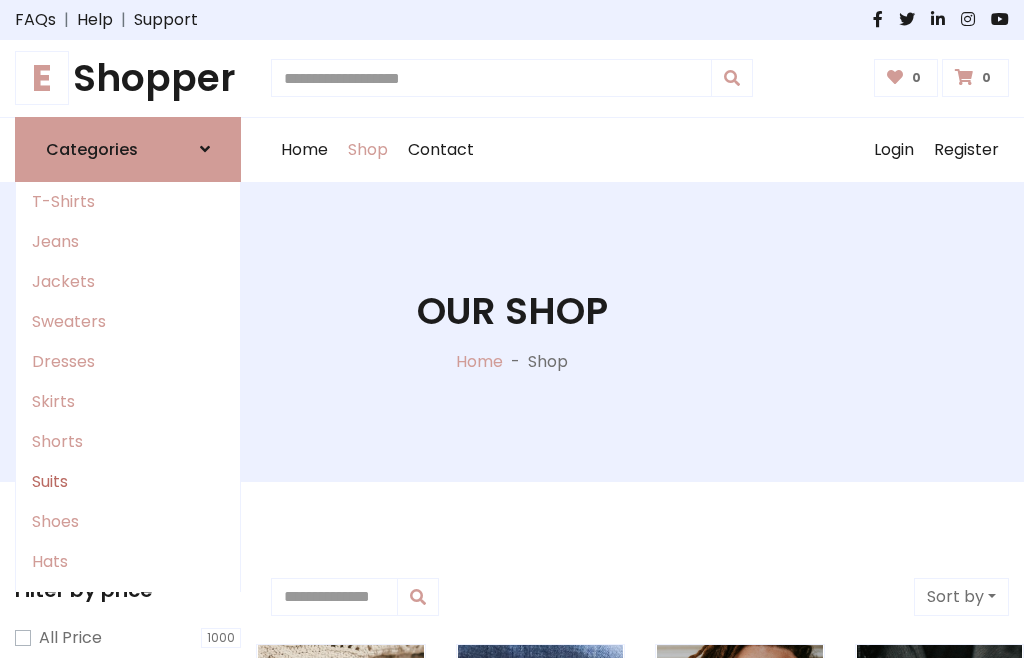 click on "Suits" at bounding box center (128, 482) 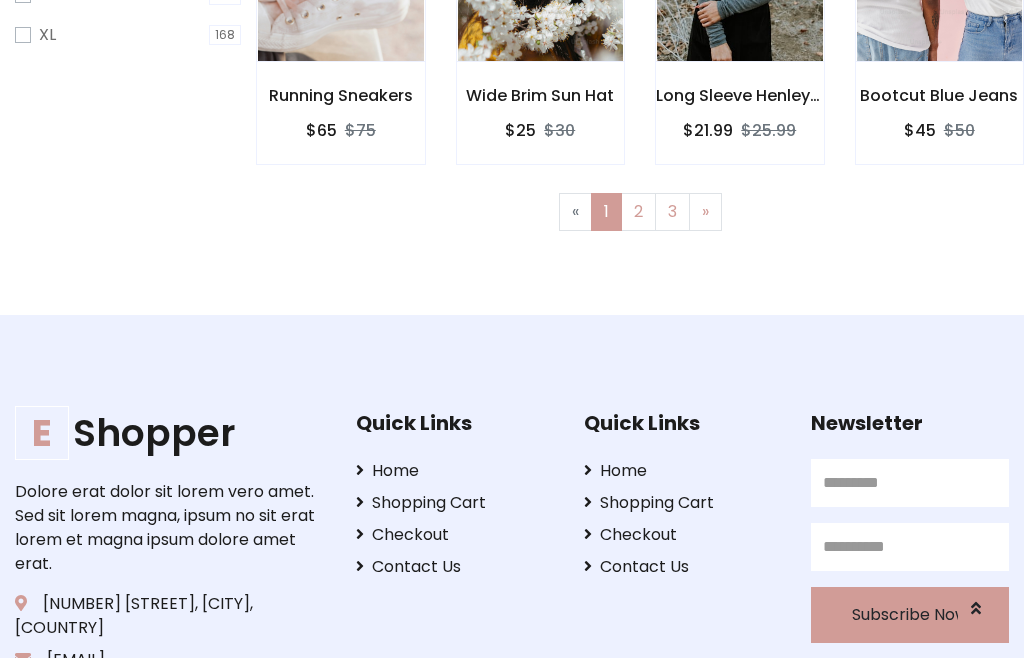 scroll, scrollTop: 848, scrollLeft: 0, axis: vertical 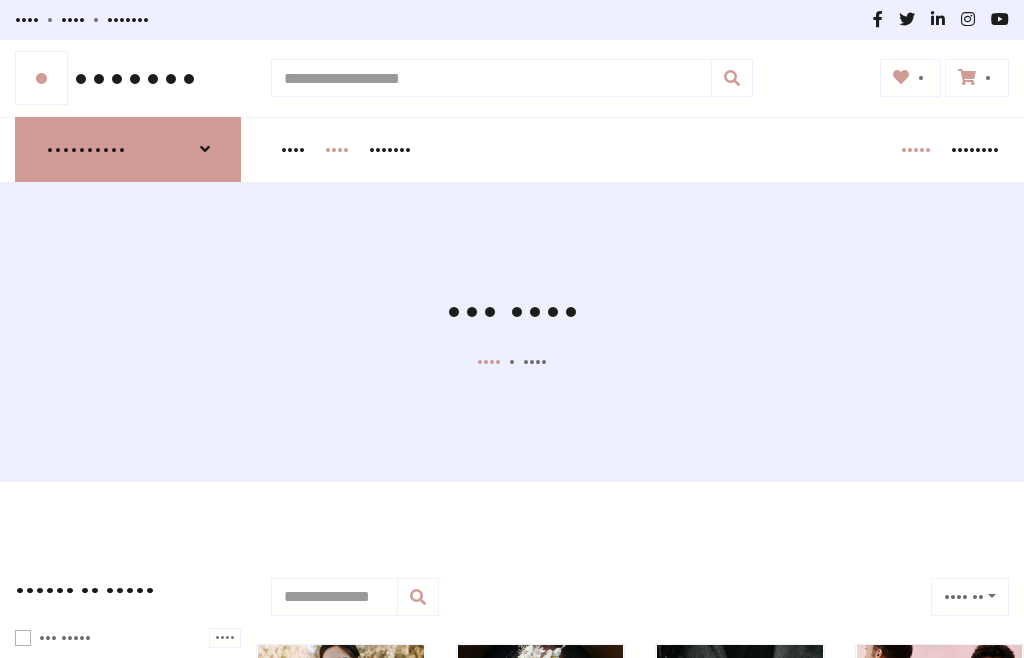 click on "•••••" at bounding box center (916, 150) 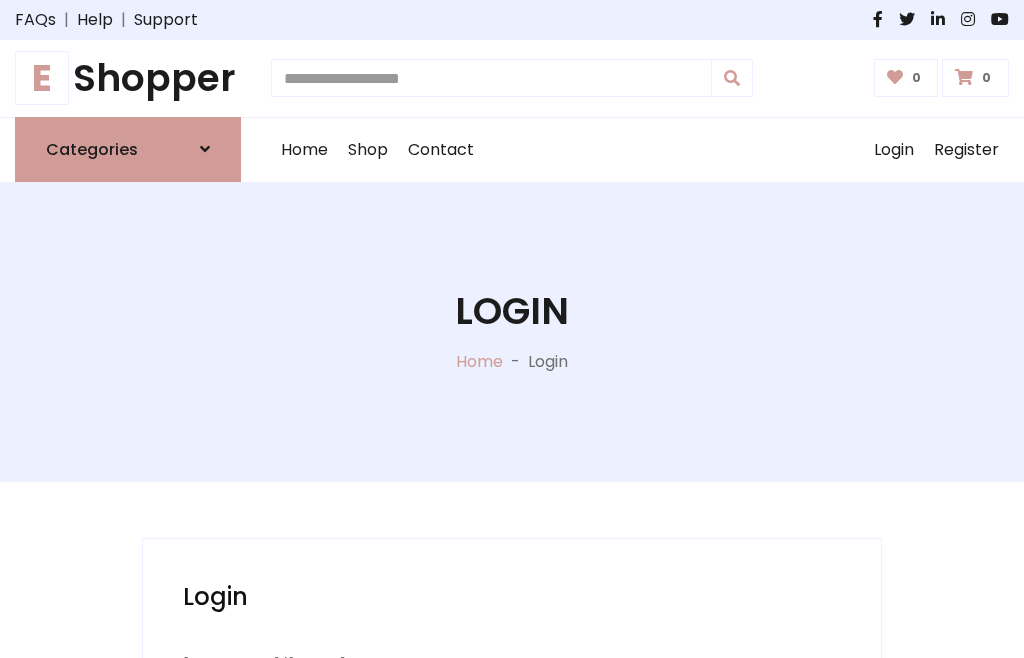 scroll, scrollTop: 0, scrollLeft: 0, axis: both 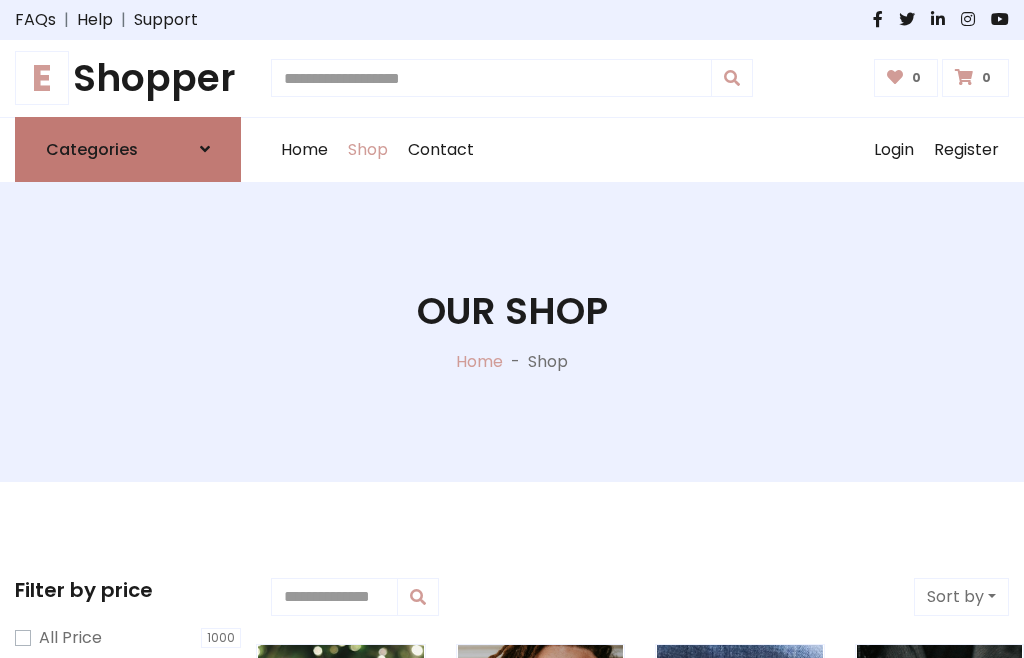 click at bounding box center [205, 149] 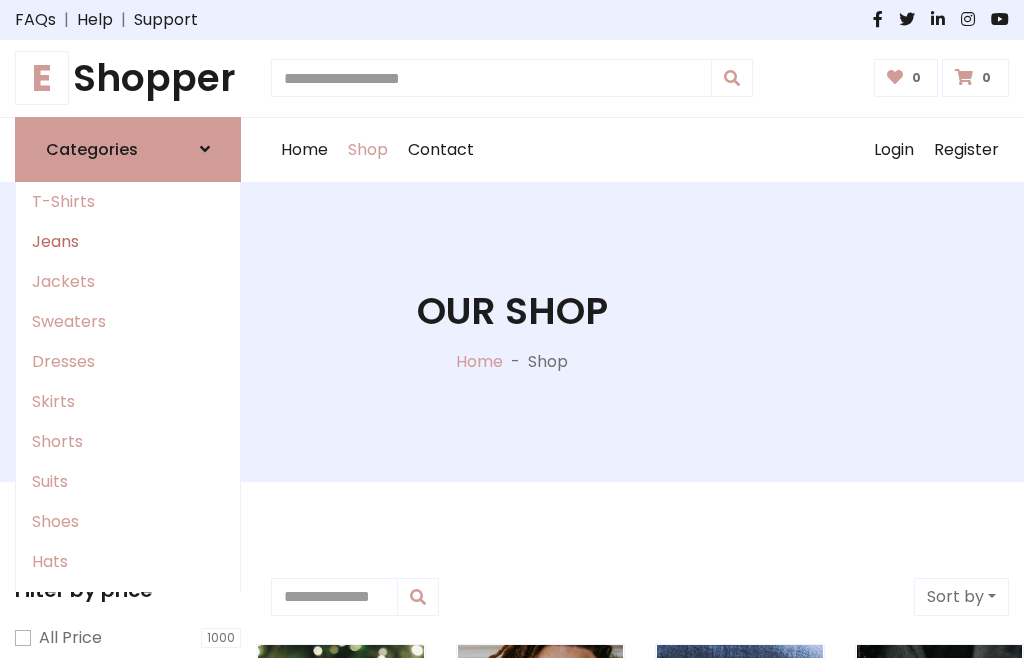 click on "Jeans" at bounding box center [128, 242] 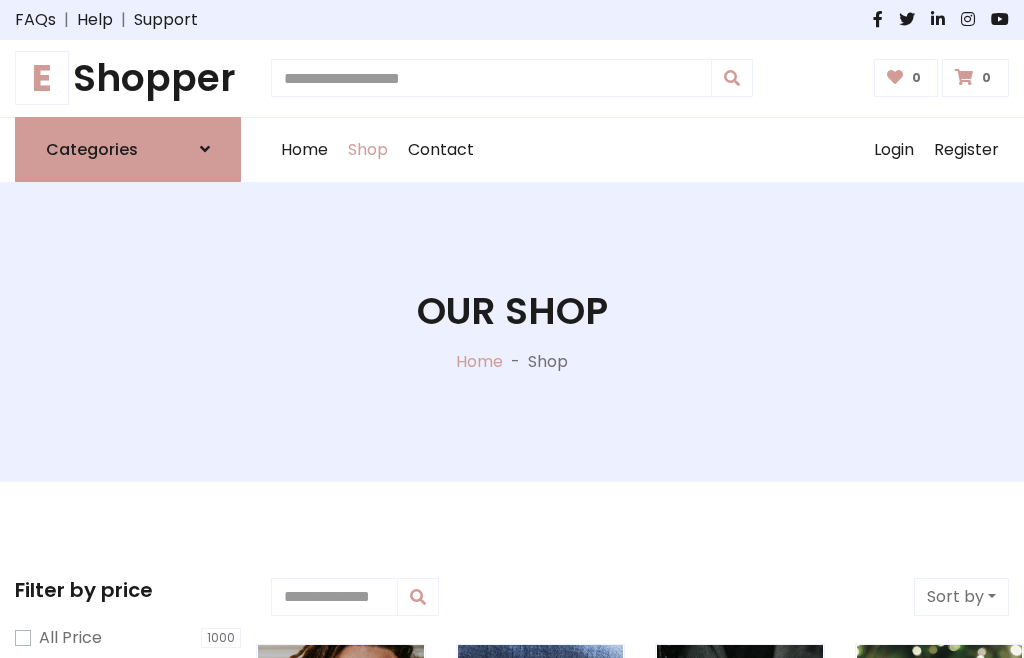 scroll, scrollTop: 0, scrollLeft: 0, axis: both 